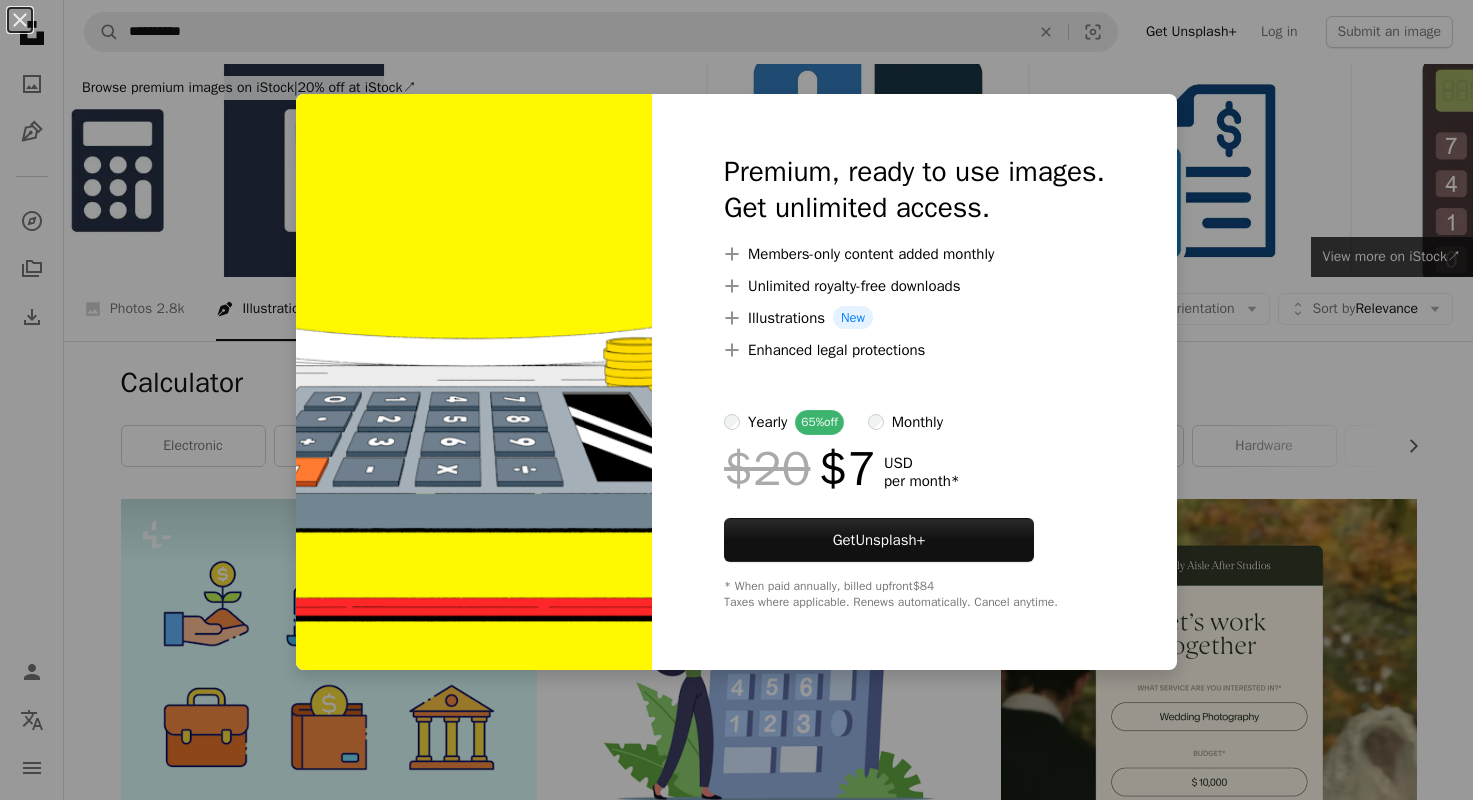 scroll, scrollTop: 1779, scrollLeft: 0, axis: vertical 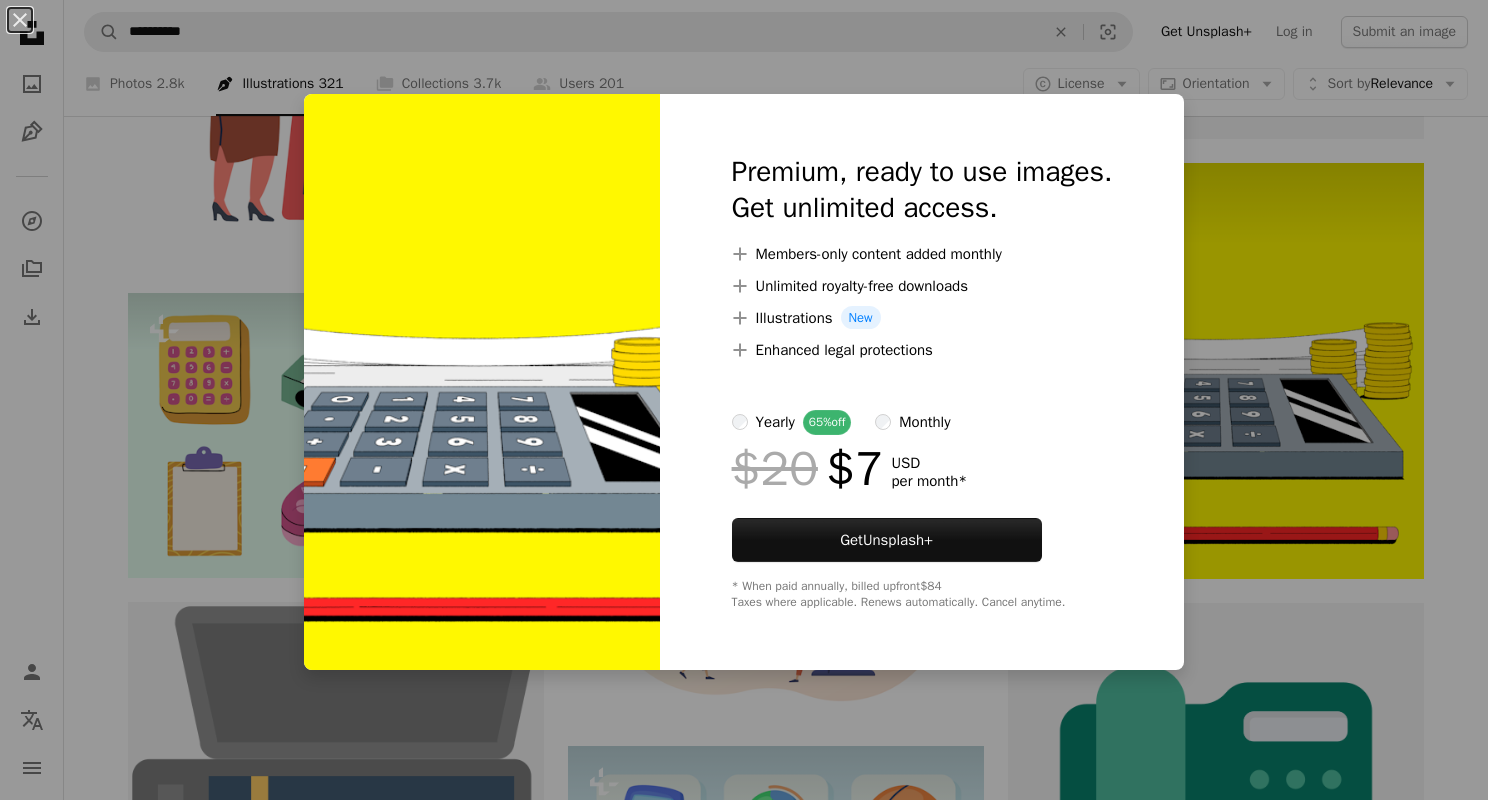 click on "An X shape Premium, ready to use images. Get unlimited access. A plus sign Members-only content added monthly A plus sign Unlimited royalty-free downloads A plus sign Illustrations  New A plus sign Enhanced legal protections yearly 65%  off monthly $20   $7 USD per month * Get  Unsplash+ * When paid annually, billed upfront  $84 Taxes where applicable. Renews automatically. Cancel anytime." at bounding box center (744, 400) 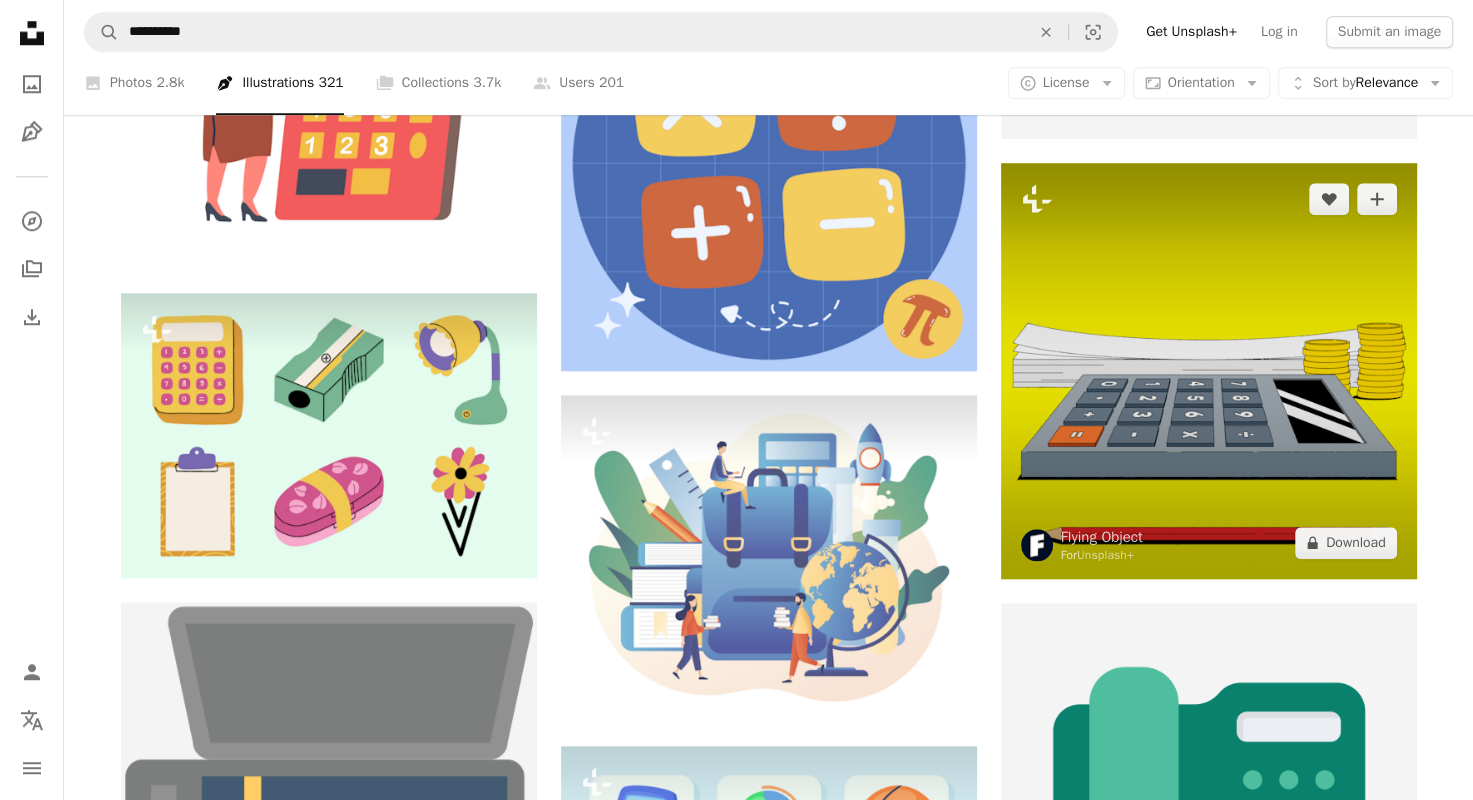 click at bounding box center [1209, 371] 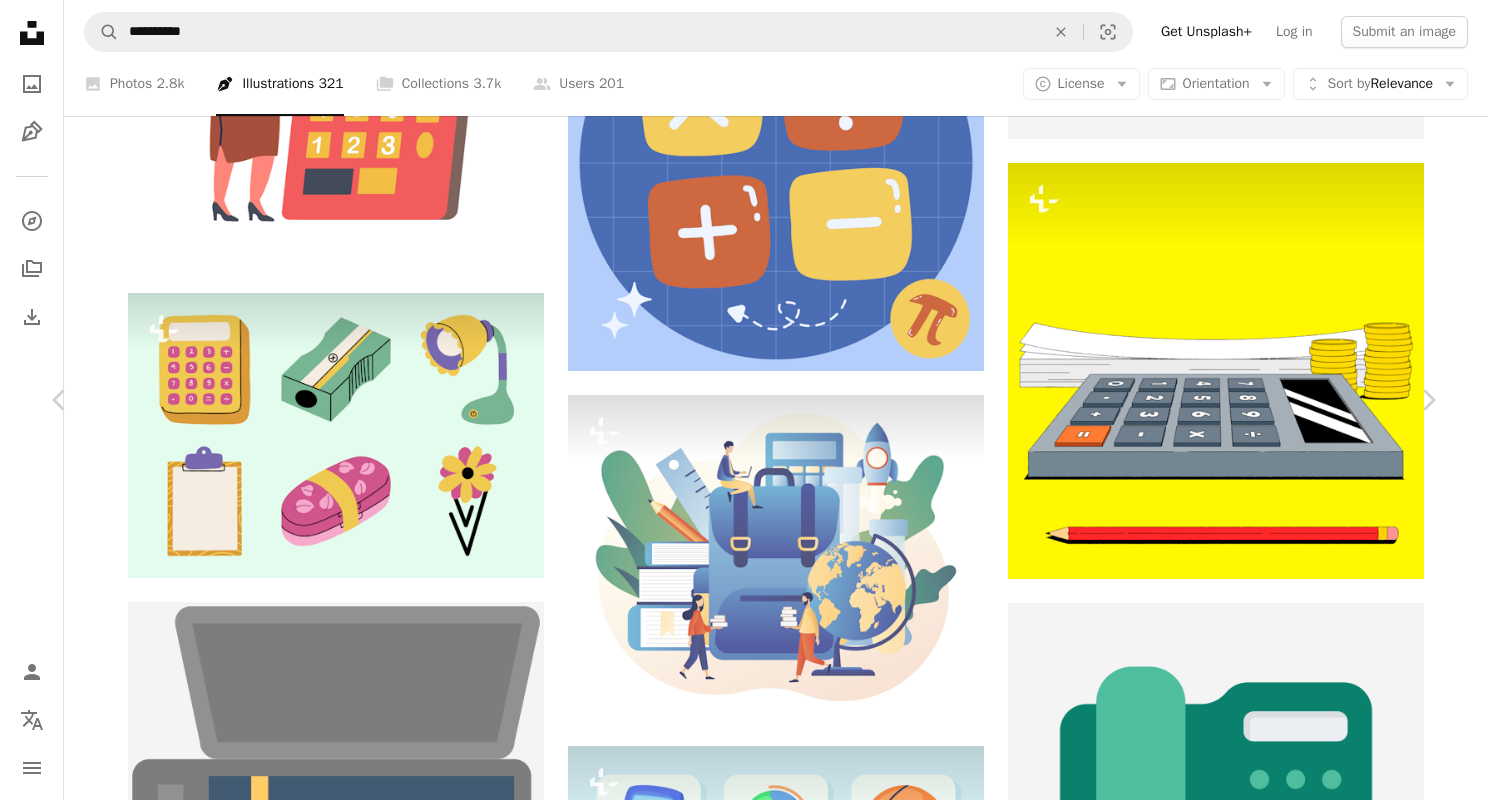 click on "**********" at bounding box center (744, 466) 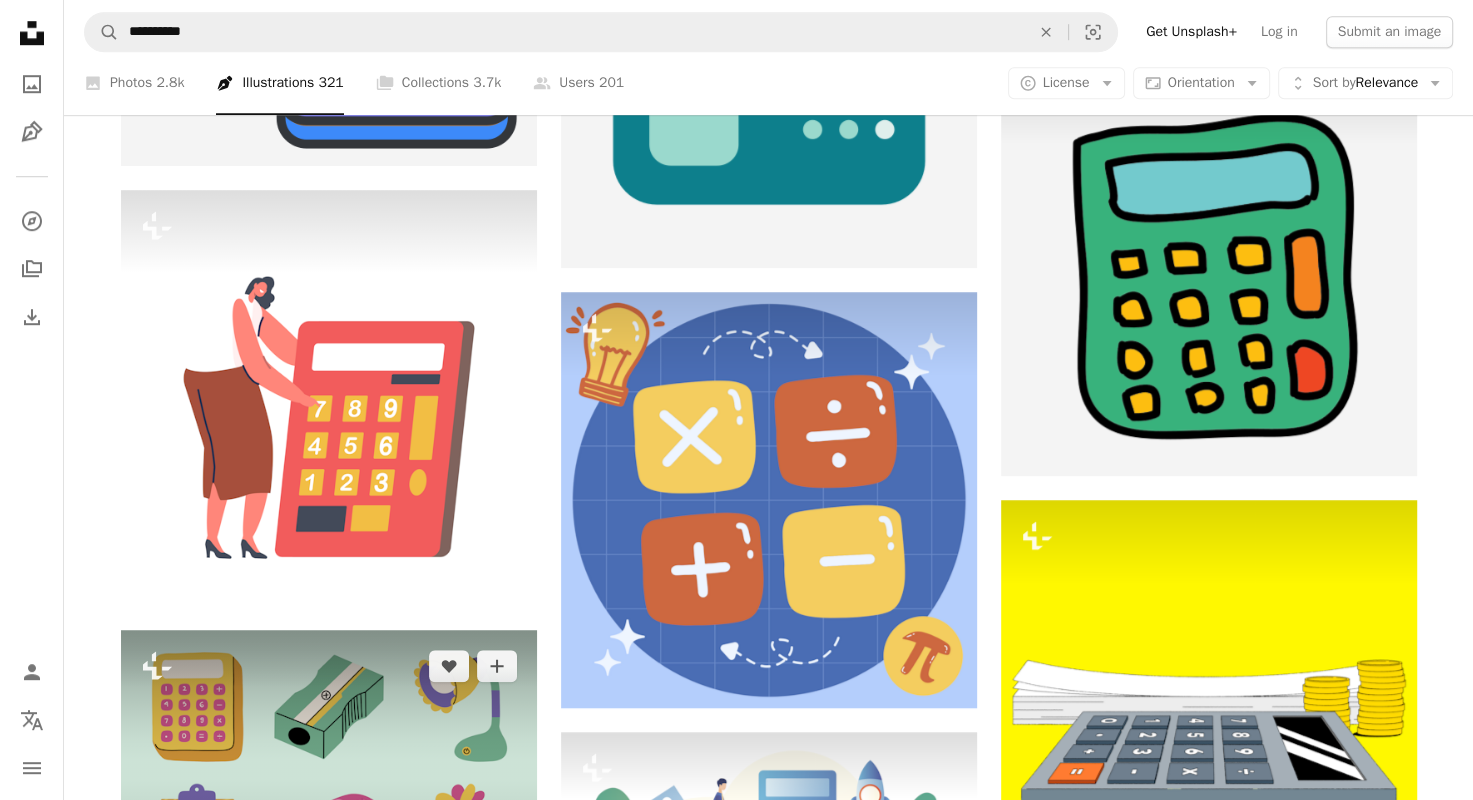 scroll, scrollTop: 1443, scrollLeft: 0, axis: vertical 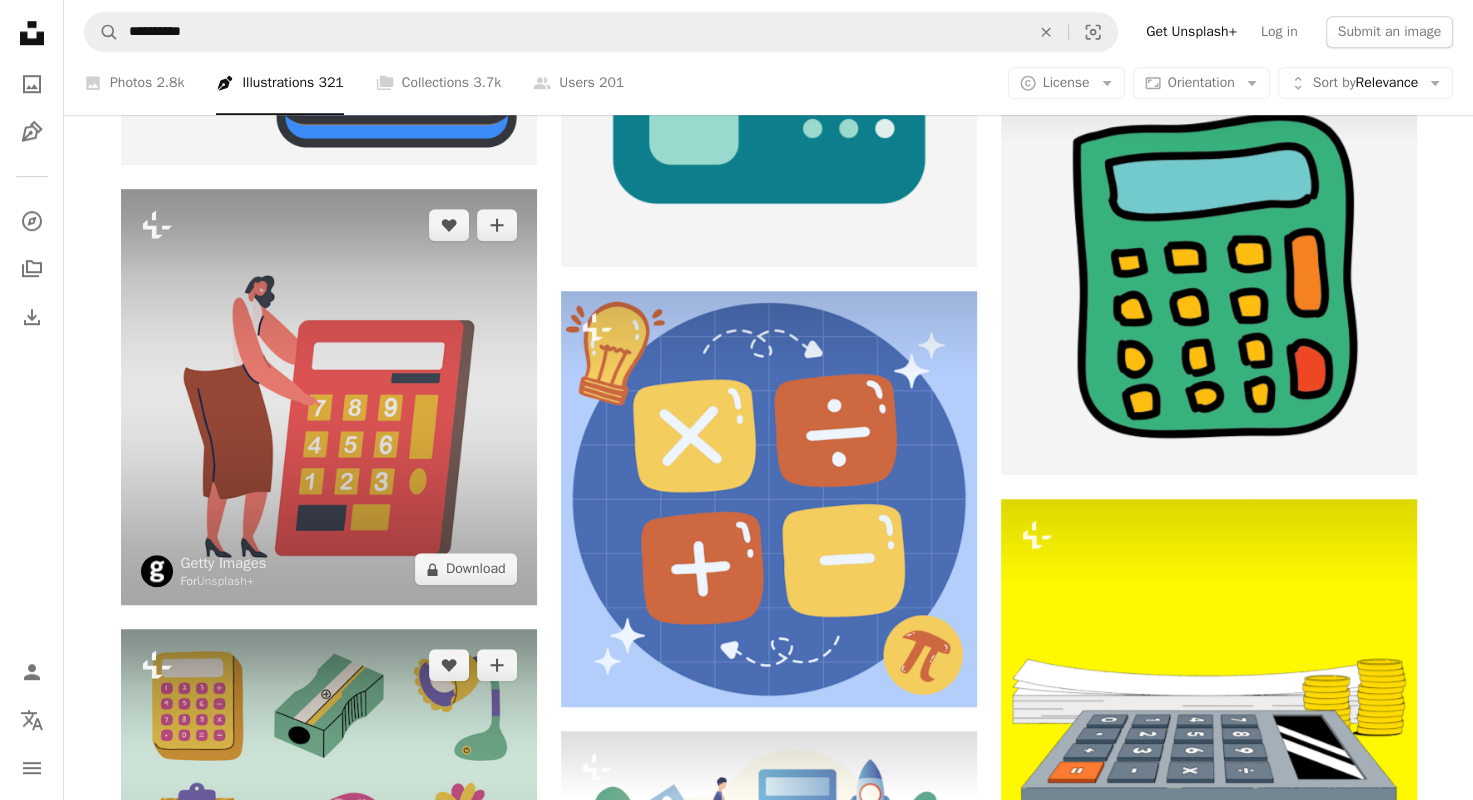 click at bounding box center [329, 397] 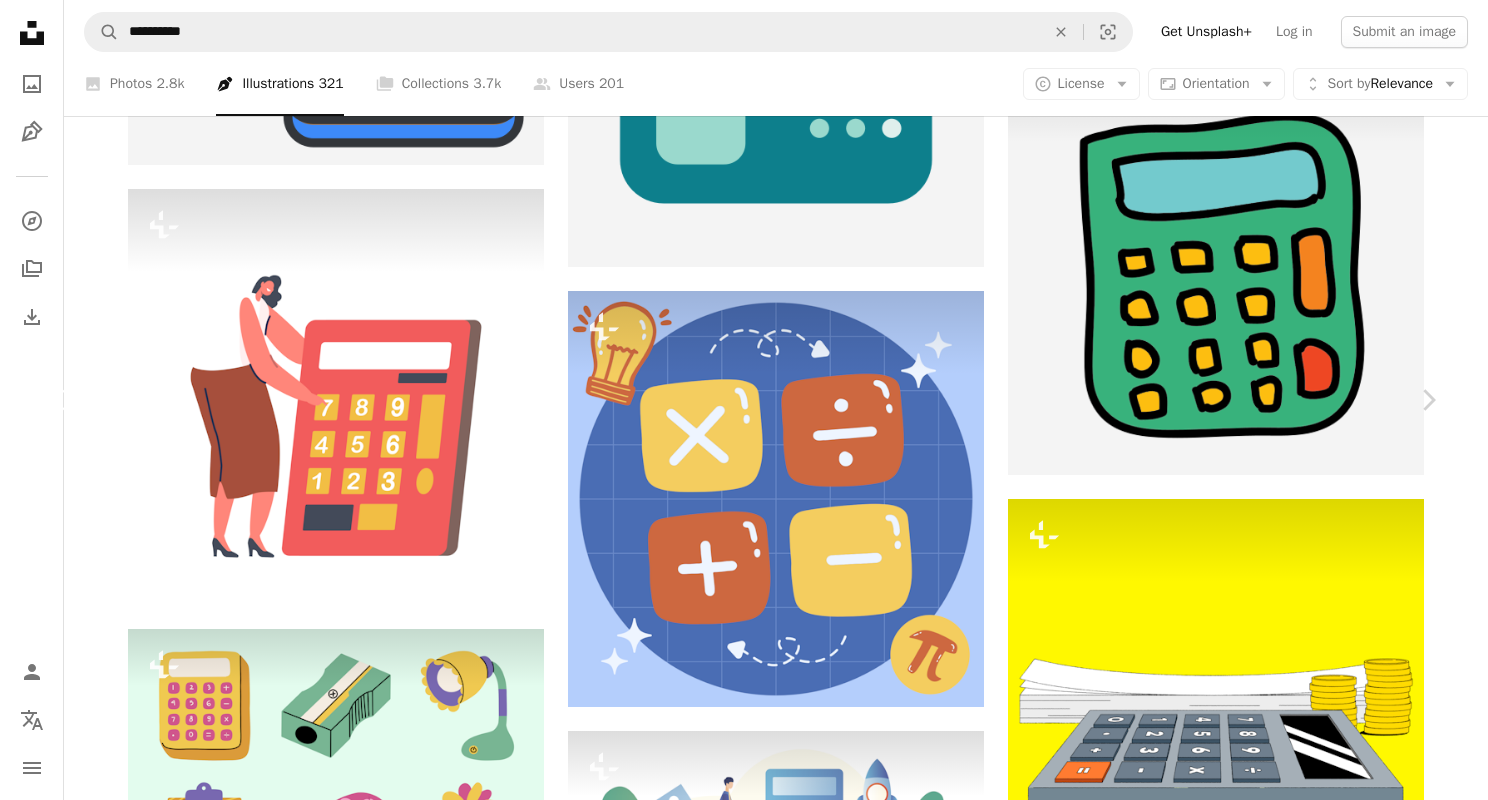 click on "Chevron left" at bounding box center (60, 400) 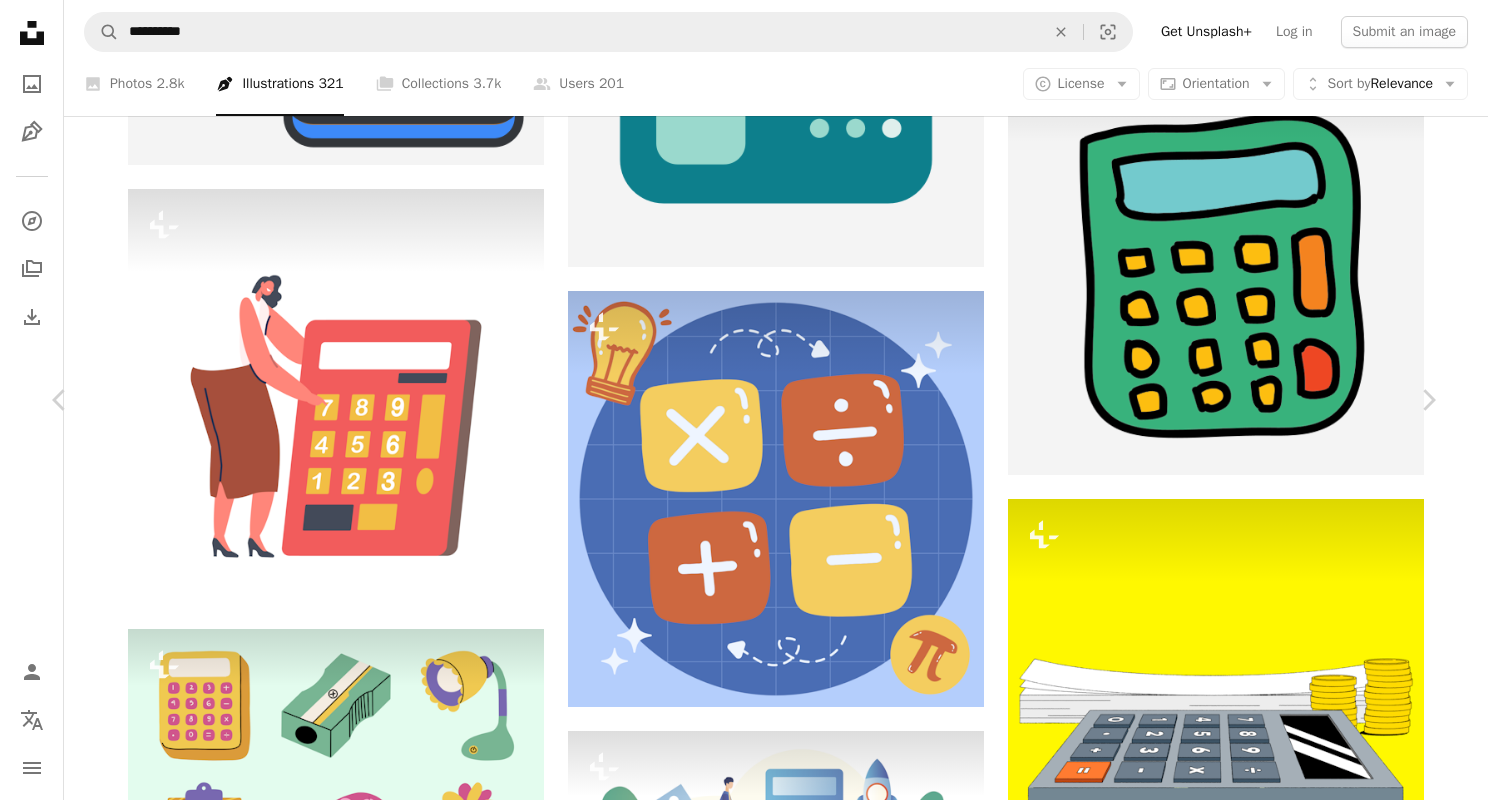 click on "An X shape Chevron left Chevron right [BRAND] For Unsplash+ A heart A plus sign A lock Download Zoom in A forward-right arrow Share More Actions Calendar outlined Published on [MONTH] [DAY], [YEAR] Safety Licensed under the Unsplash+ License finance illustration accounting vector calculator flat design HD Wallpapers From this series Chevron right Plus sign for Unsplash+ Plus sign for Unsplash+ Plus sign for Unsplash+ Plus sign for Unsplash+ Plus sign for Unsplash+ Plus sign for Unsplash+ Plus sign for Unsplash+ Plus sign for Unsplash+ Plus sign for Unsplash+ Plus sign for Unsplash+ Related images Plus sign for Unsplash+ A heart A plus sign [BRAND] For Unsplash+ A lock Download Plus sign for Unsplash+ A heart A plus sign [FIRST] [LAST] For Unsplash+ A lock Download Plus sign for Unsplash+ A heart A plus sign Puzzle Creative For Unsplash+ A lock Download Plus sign for Unsplash+ A heart A plus sign Illo Design For Unsplash+ A lock Download Plus sign for Unsplash+ A heart A plus sign [FIRST] [LAST]" at bounding box center [744, 3448] 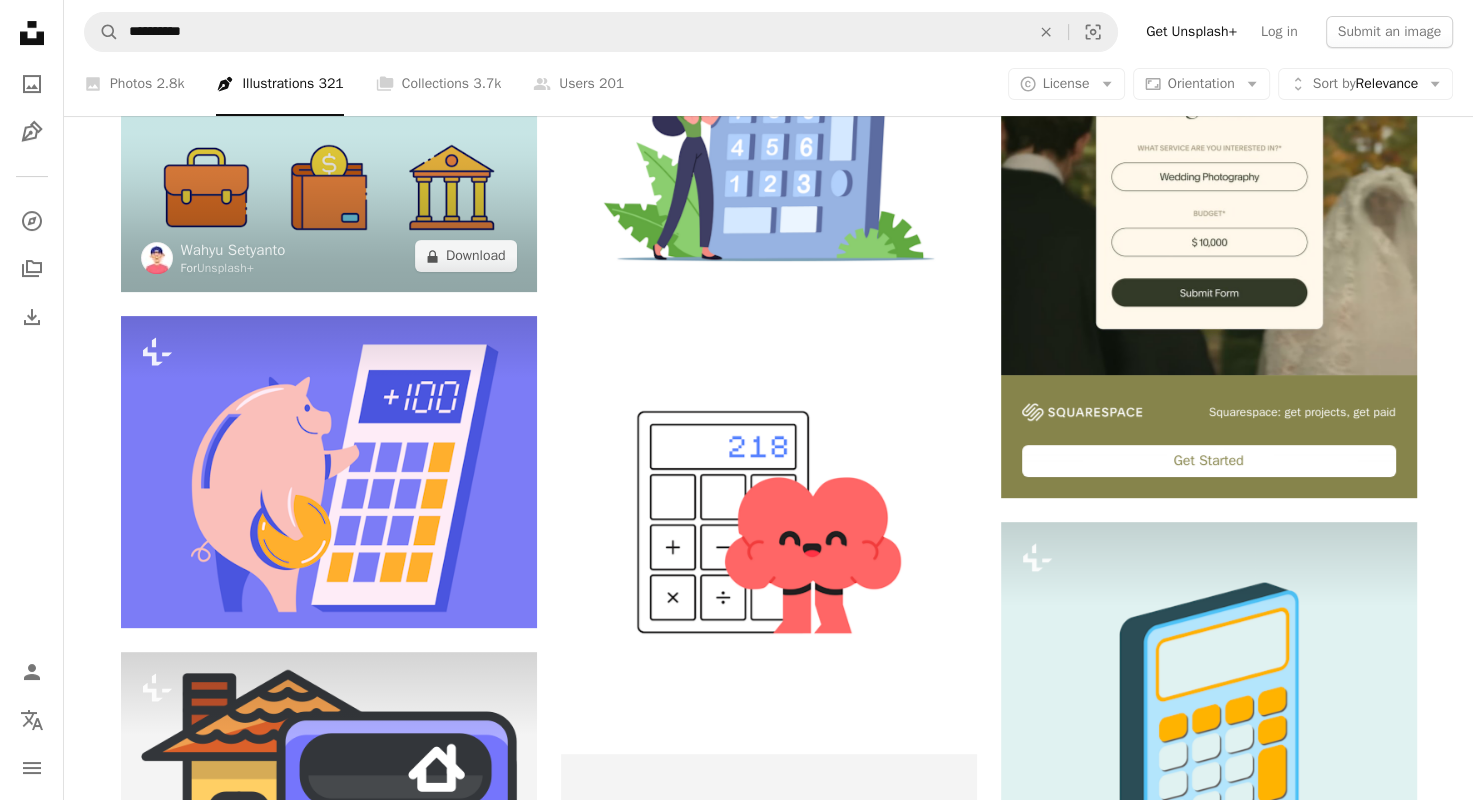 scroll, scrollTop: 544, scrollLeft: 0, axis: vertical 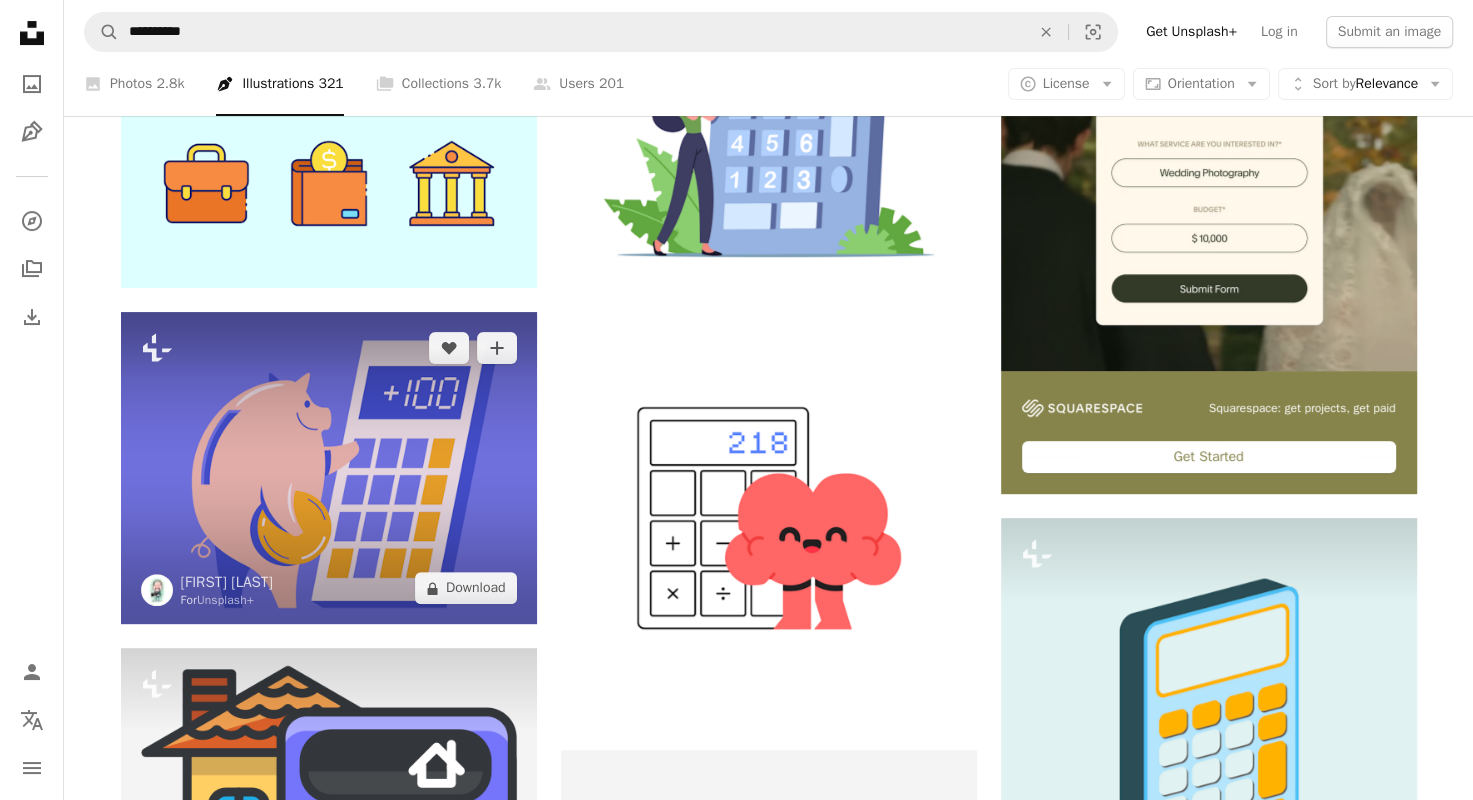 click at bounding box center (329, 468) 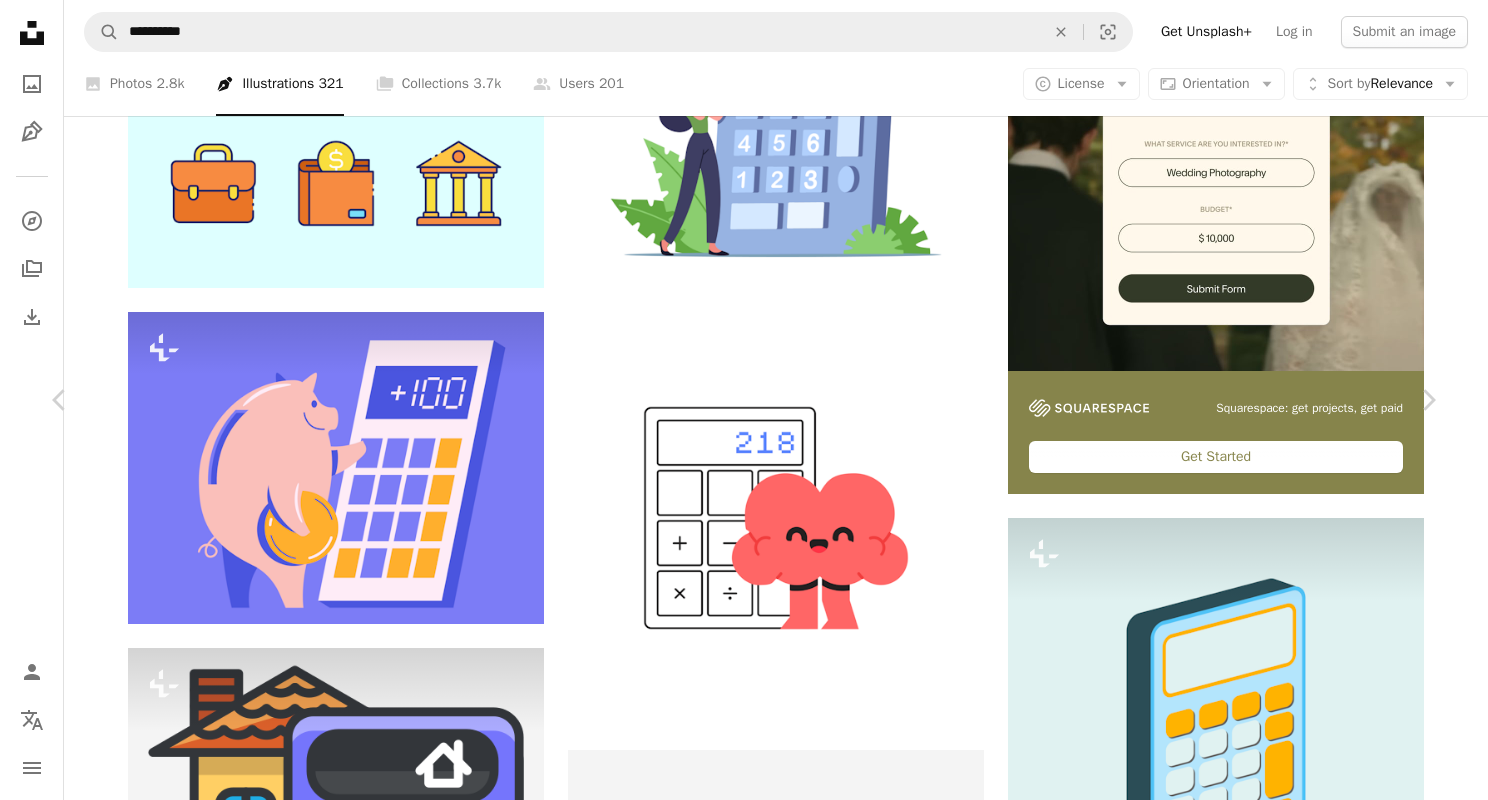 click on "An X shape" at bounding box center (20, 20) 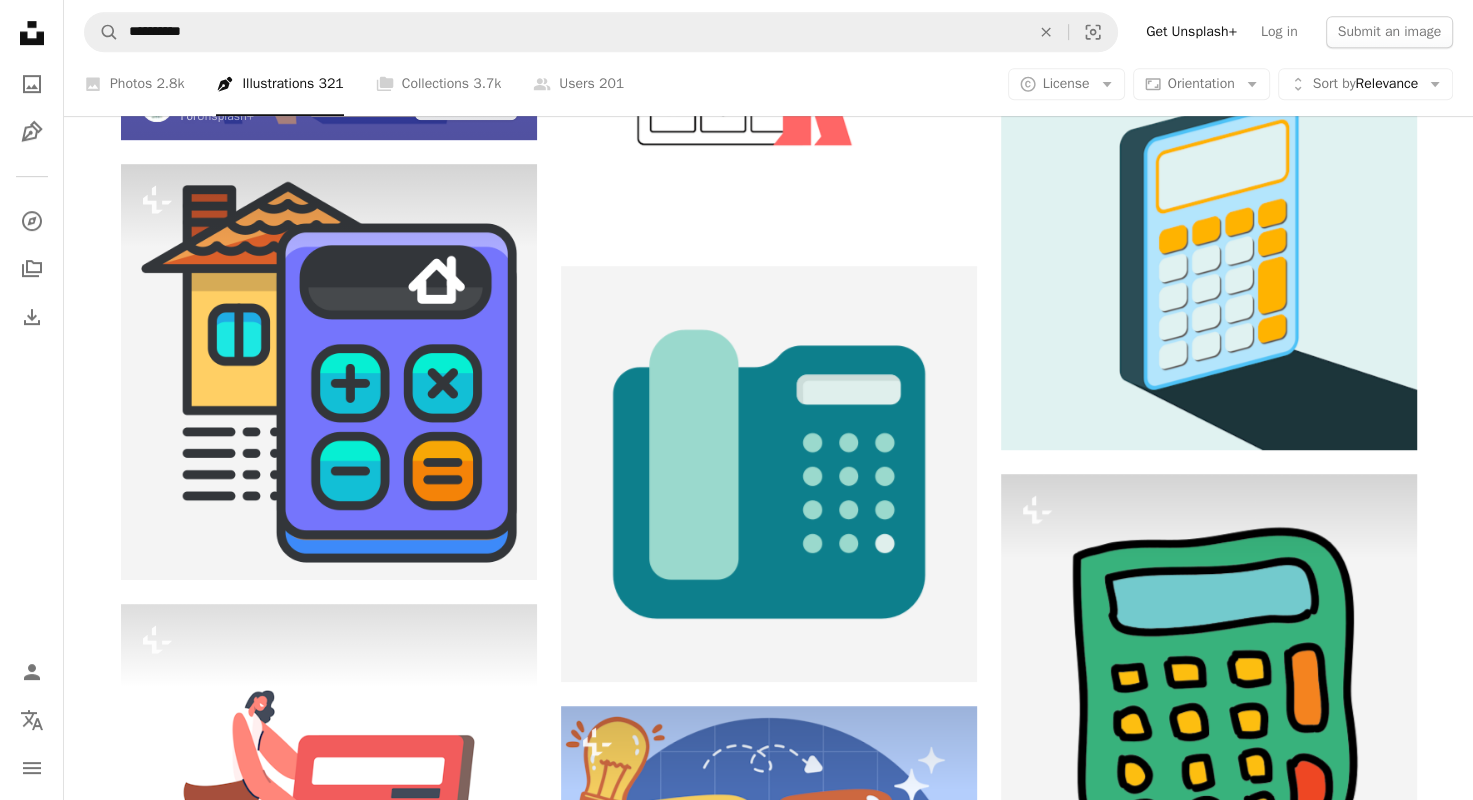 scroll, scrollTop: 1032, scrollLeft: 0, axis: vertical 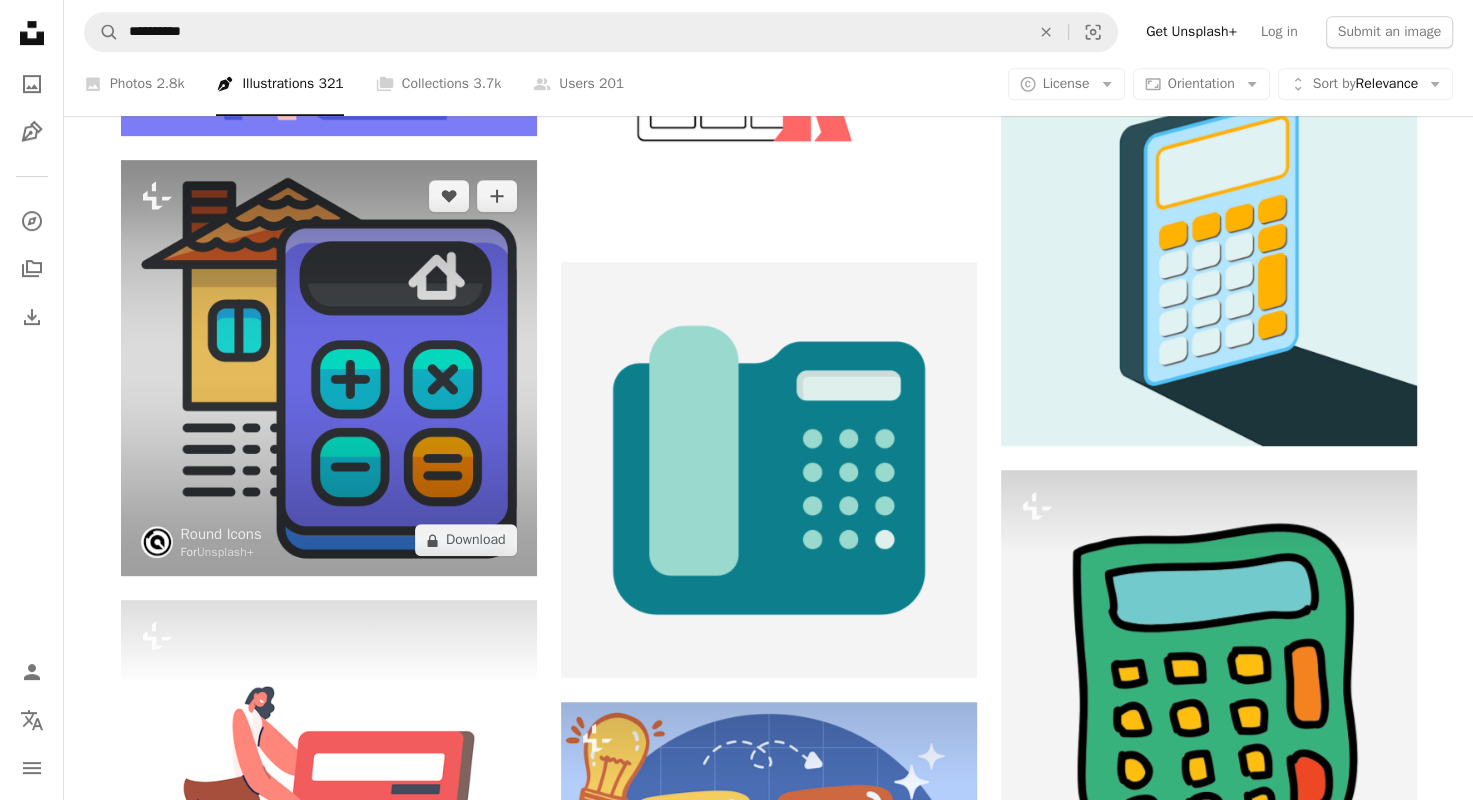 click at bounding box center [329, 368] 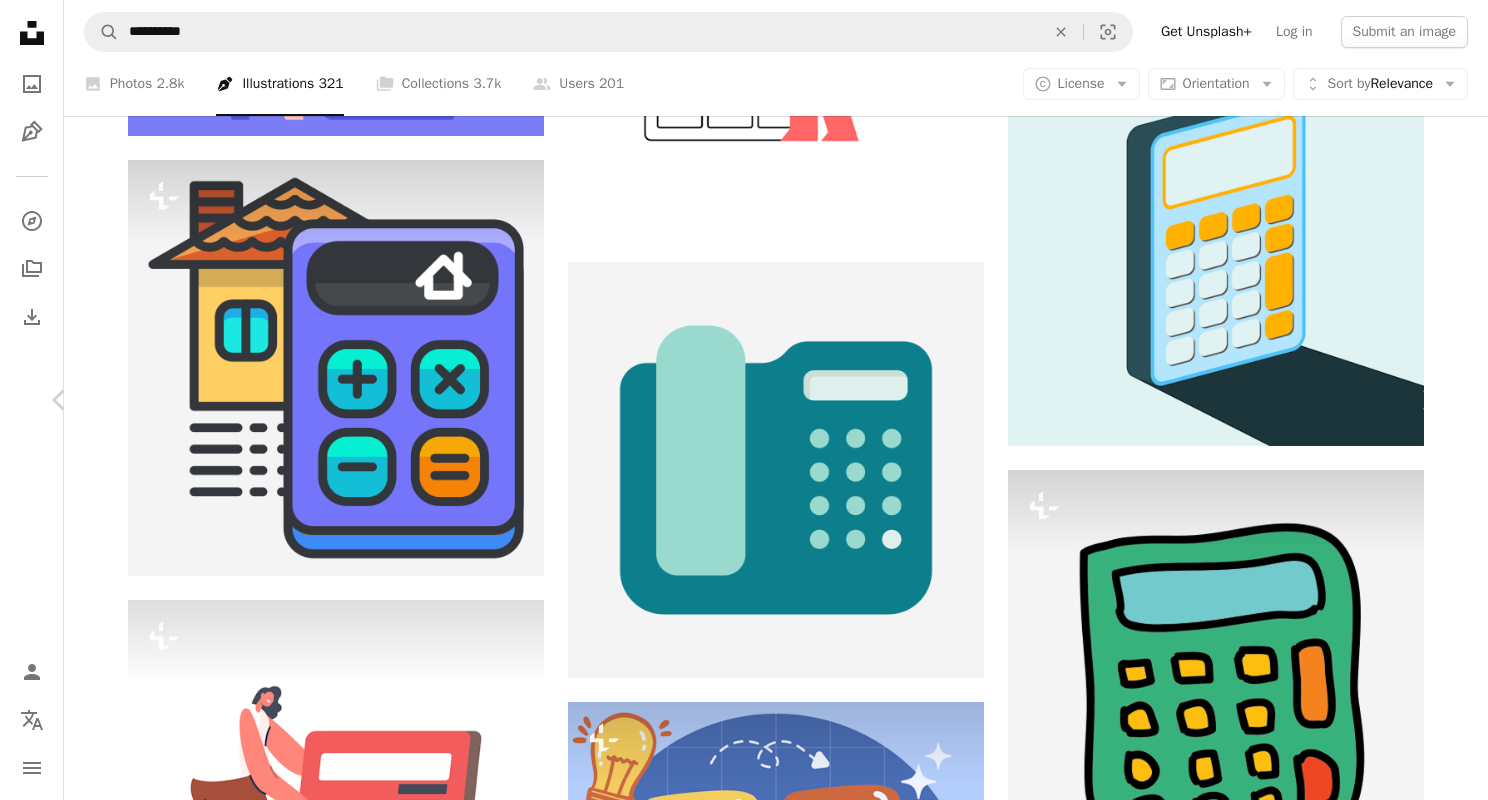 click on "Chevron right" at bounding box center (1428, 400) 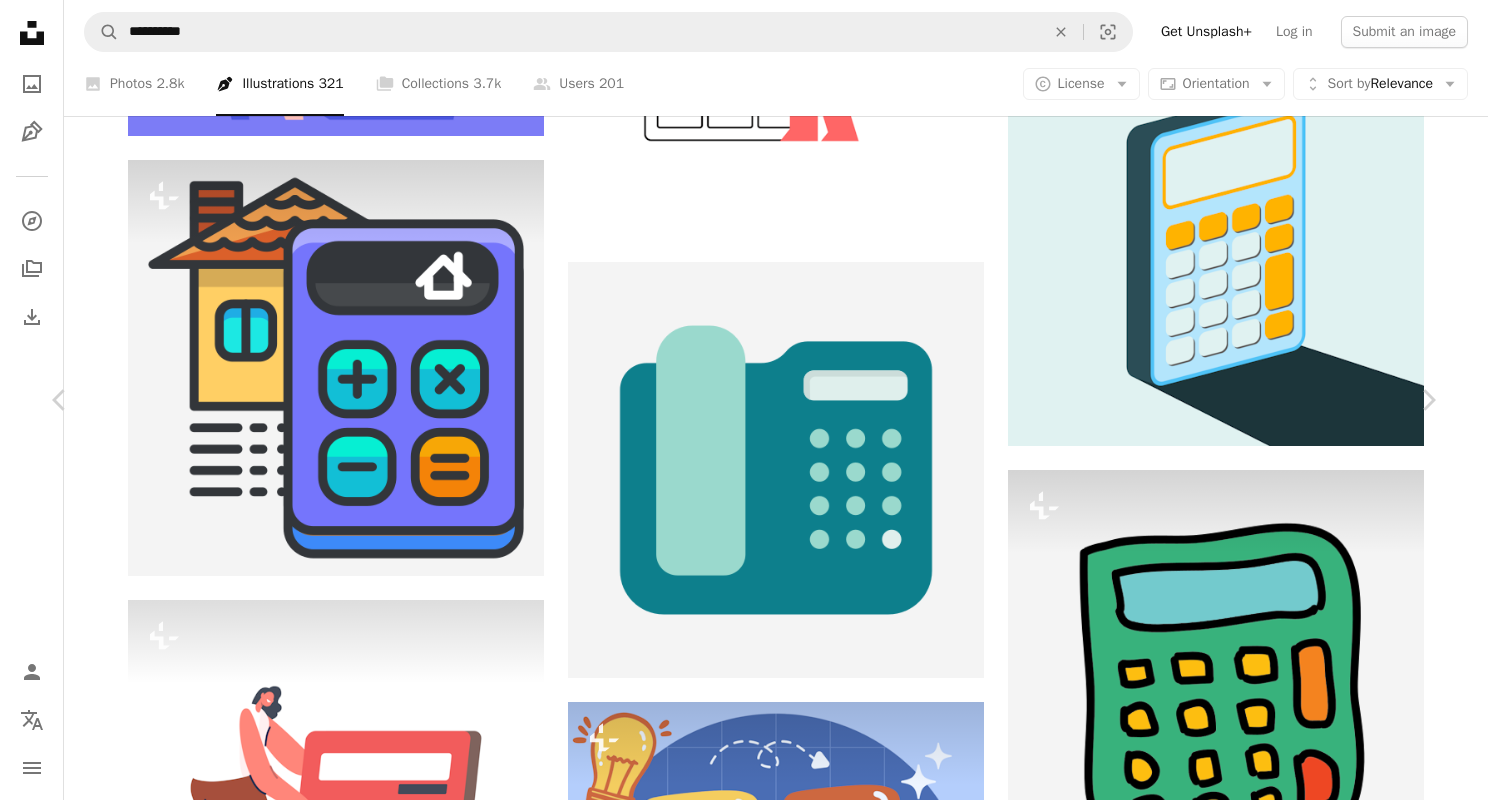click on "An X shape Chevron left Chevron right Round Icons roundicons A heart A plus sign Download free Chevron down Zoom in Views 2,649 Downloads 5 A forward-right arrow Share Info icon Info More Actions Calendar outlined Published on [DATE], [YEAR] Safety Free to use under the Unsplash License illustration icon vector icons Browse premium related images on iStock | Save 20% with code UNSPLASH20 View more on iStock ↗ Related images Plus sign for Unsplash+ A heart A plus sign Round Icons For Unsplash+ A heart A plus sign Round Icons For Unsplash+ A heart A plus sign Round Icons For Unsplash+ A lock Download Plus sign for Unsplash+ A heart A plus sign Round Icons For Unsplash+ A lock Download Plus sign for Unsplash+ A heart A plus sign Round Icons For Unsplash+ A lock Download A heart A plus sign Round Icons Arrow pointing down A heart A plus sign Round Icons Arrow pointing down Plus sign for Unsplash+ A heart A plus sign Round Icons For Unsplash+ A lock For" at bounding box center [744, 3859] 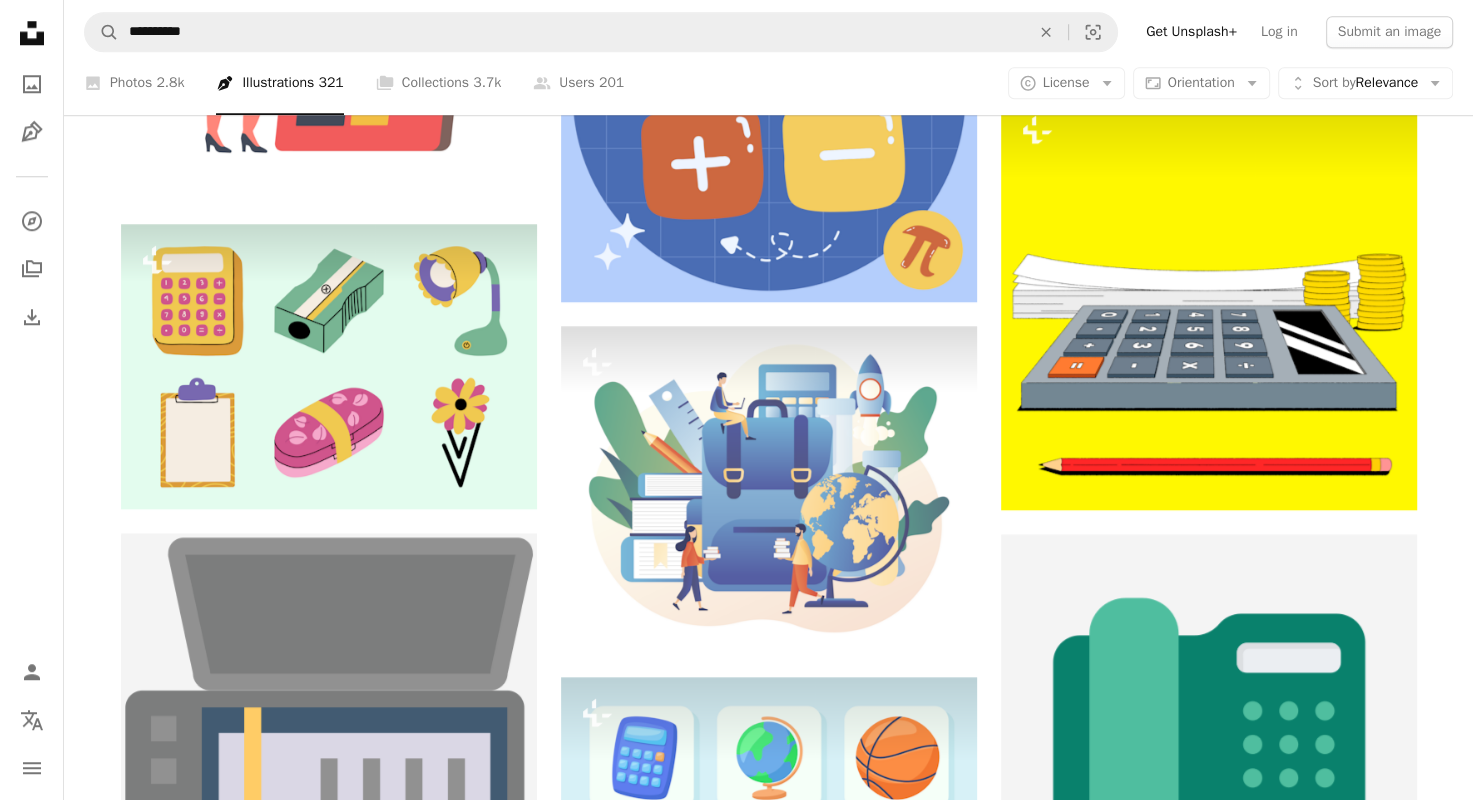 scroll, scrollTop: 1856, scrollLeft: 0, axis: vertical 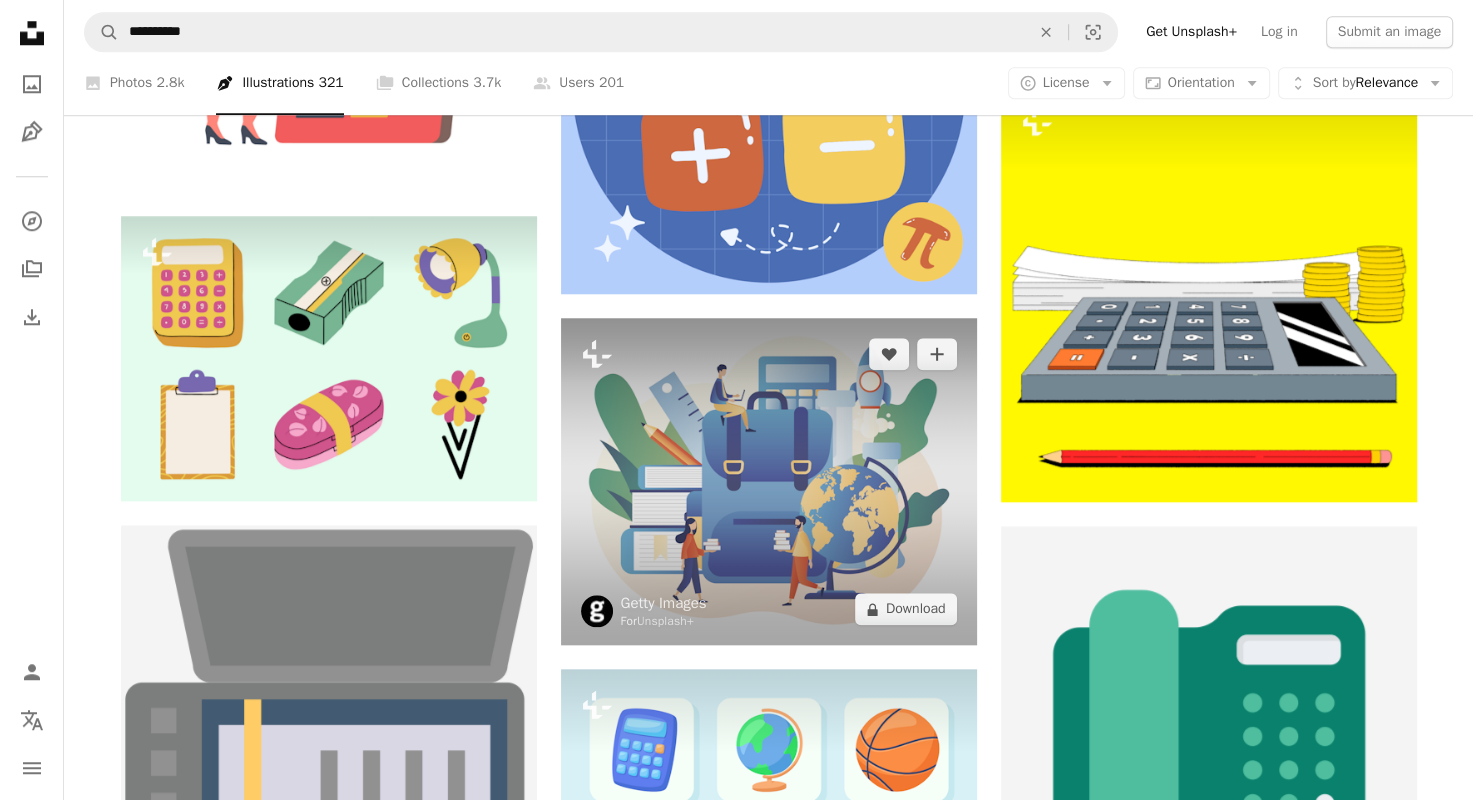 click at bounding box center [769, 481] 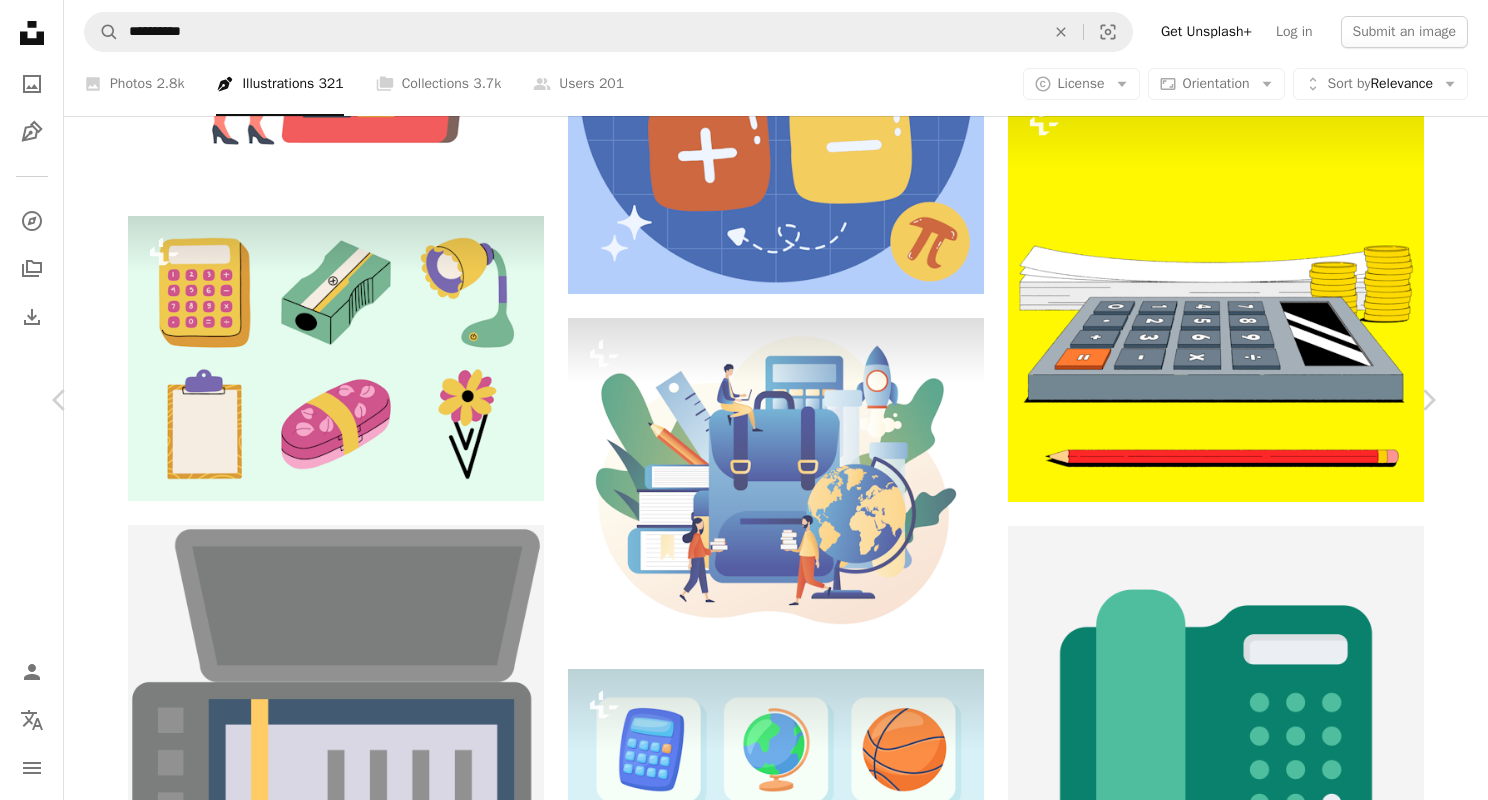 click on "An X shape Chevron left Chevron right Getty Images For Unsplash+ A heart A plus sign A lock Download Zoom in A forward-right arrow Share More Actions Calendar outlined Published on [MONTH] [DAY], [YEAR] Safety Licensed under the Unsplash+ License people education adult university internet teaching calculator back to school [MONTH] high school small stationary large welcome sign characters concepts distant work tool HD Wallpapers Related images Plus sign for Unsplash+ A heart A plus sign Getty Images For Unsplash+ A lock Download Plus sign for Unsplash+ A heart A plus sign Getty Images For Unsplash+ A lock Download Plus sign for Unsplash+ A heart A plus sign [BRAND] For Unsplash+ A lock Download Plus sign for Unsplash+ A heart A plus sign Getty Images For Unsplash+ A lock Download Plus sign for Unsplash+ A heart A plus sign [FIRST] [LAST] For Unsplash+ A lock Download Plus sign for Unsplash+ A heart A plus sign [FIRST] [LAST] For Unsplash+ A lock Download Plus sign for Unsplash+ A heart" at bounding box center (744, 3035) 